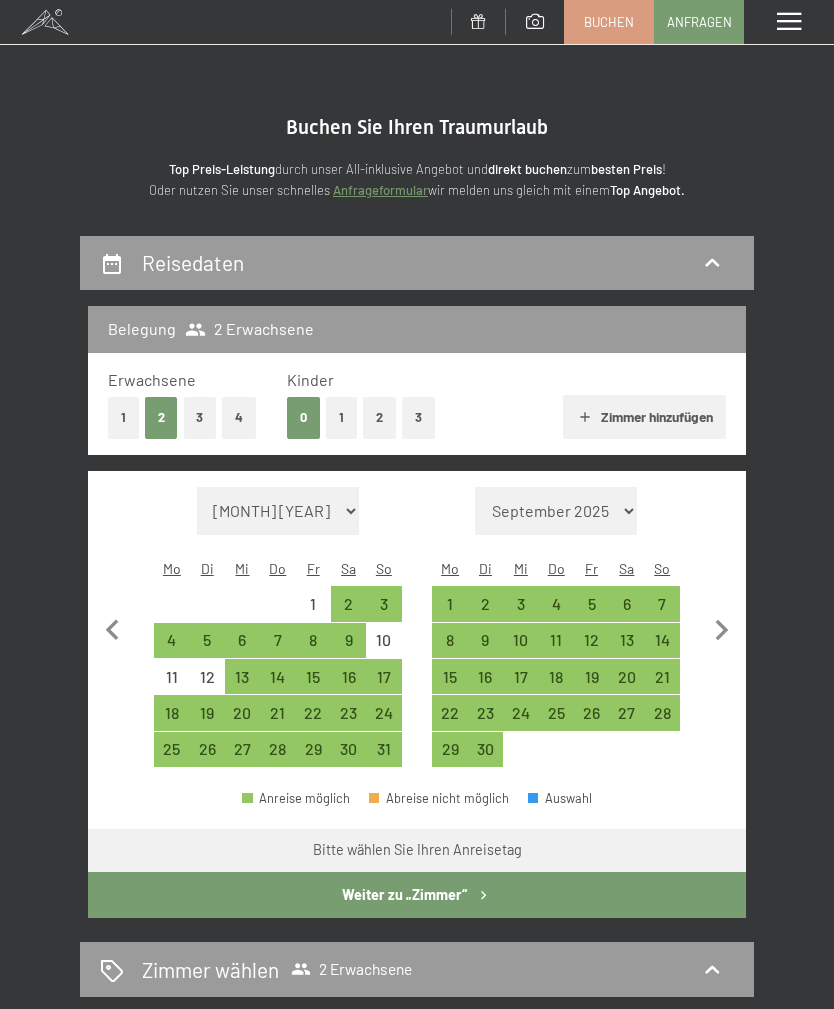 click on "[MONTH] [YEAR] [MONTH] [YEAR] [MONTH] [YEAR] [MONTH] [YEAR] [MONTH] [YEAR] [MONTH] [YEAR] [MONTH] [YEAR] [MONTH] [YEAR] [MONTH] [YEAR] [MONTH] [YEAR] [MONTH] [YEAR] [MONTH] [YEAR] [MONTH] [YEAR] [MONTH] [YEAR] [MONTH] [YEAR] [MONTH] [YEAR] [MONTH] [YEAR] [MONTH] [YEAR] [MONTH] [YEAR] [MONTH] [YEAR] [MONTH] [YEAR] [MONTH] [YEAR] [MONTH] [YEAR] [MONTH] [YEAR] [MONTH] [YEAR] [MONTH] [YEAR] [MONTH] [YEAR] [MONTH] [YEAR] [MONTH] [YEAR] [MONTH] [YEAR] [MONTH] [YEAR] [MONTH] [YEAR] [MONTH] [YEAR] [MONTH] [YEAR] [MONTH] [YEAR] [MONTH] [YEAR] [MONTH] [YEAR]" at bounding box center [278, 511] 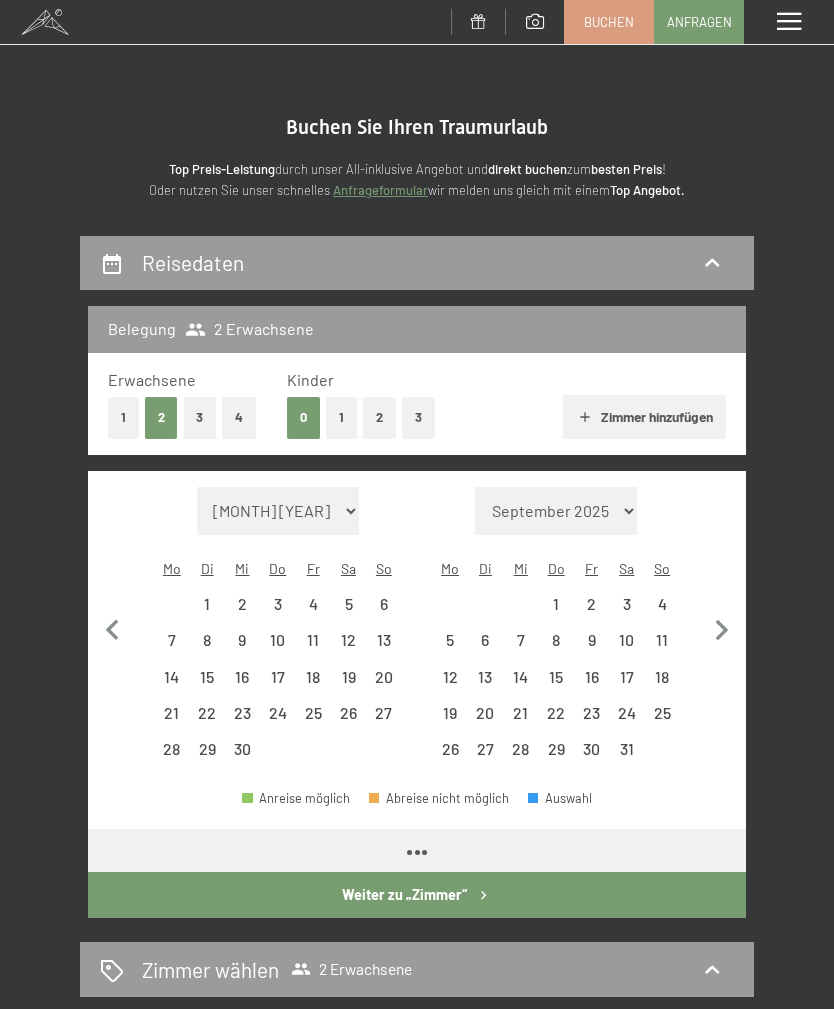 select on "[YEAR]-[MONTH]-[DAY]" 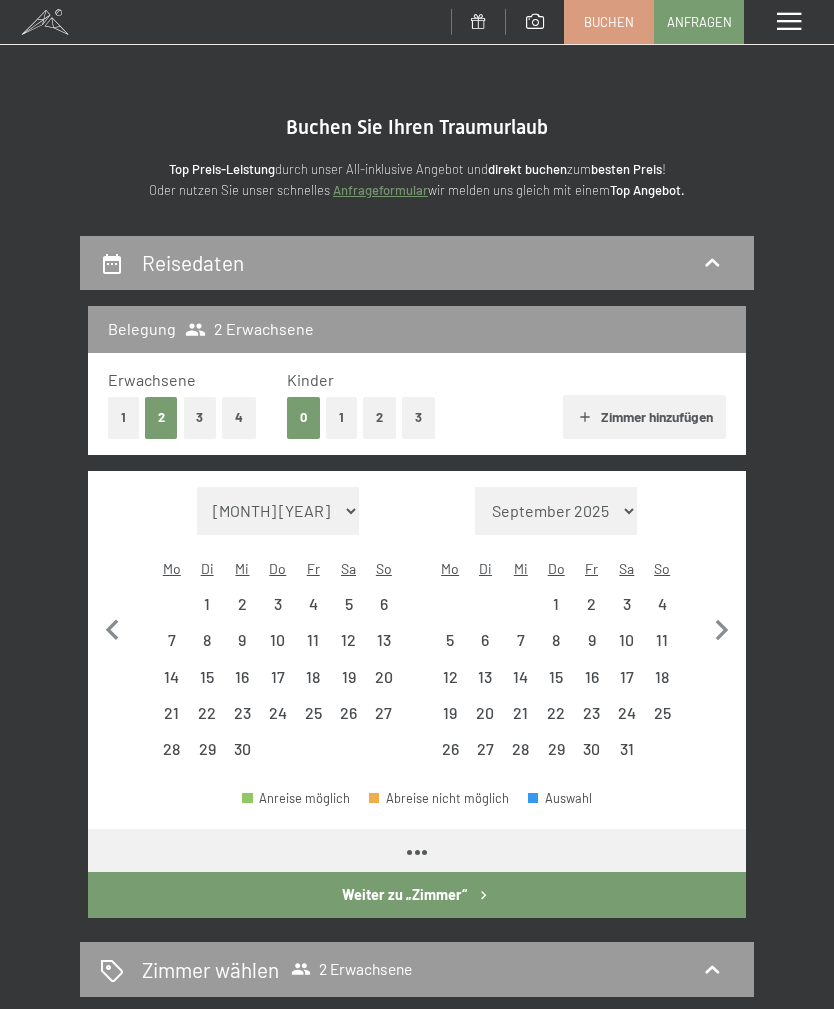 select on "[YEAR]-[MONTH]-[DAY]" 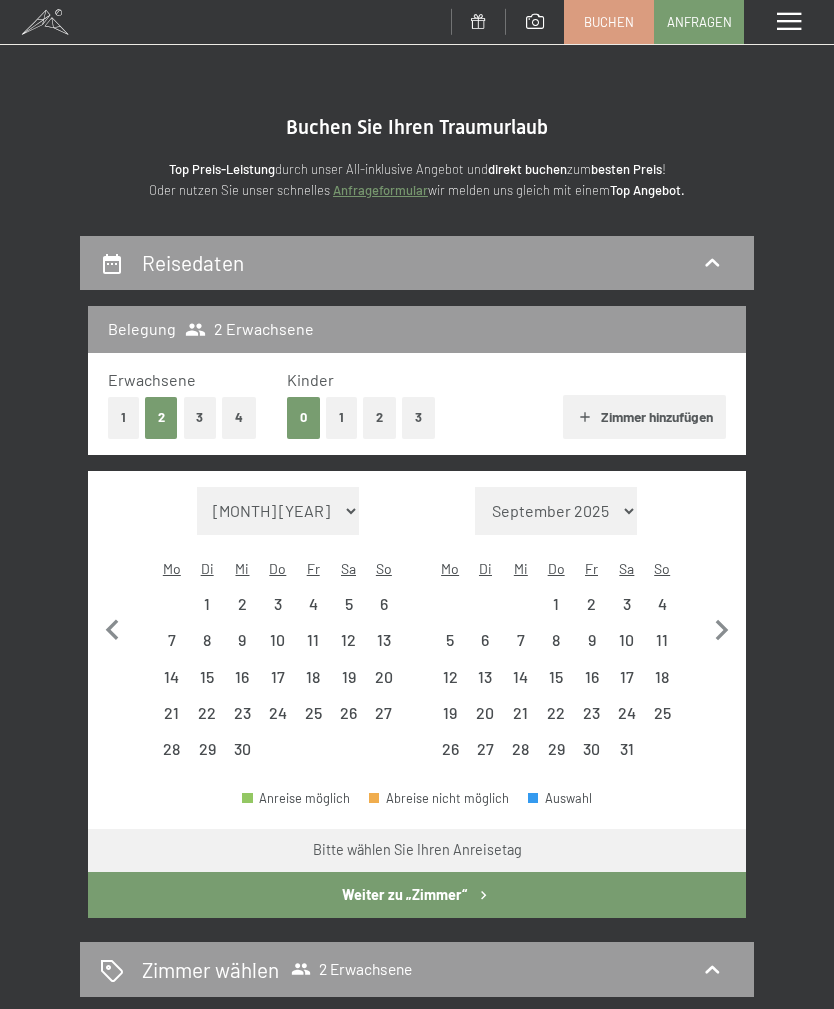 click on "26" at bounding box center (348, 720) 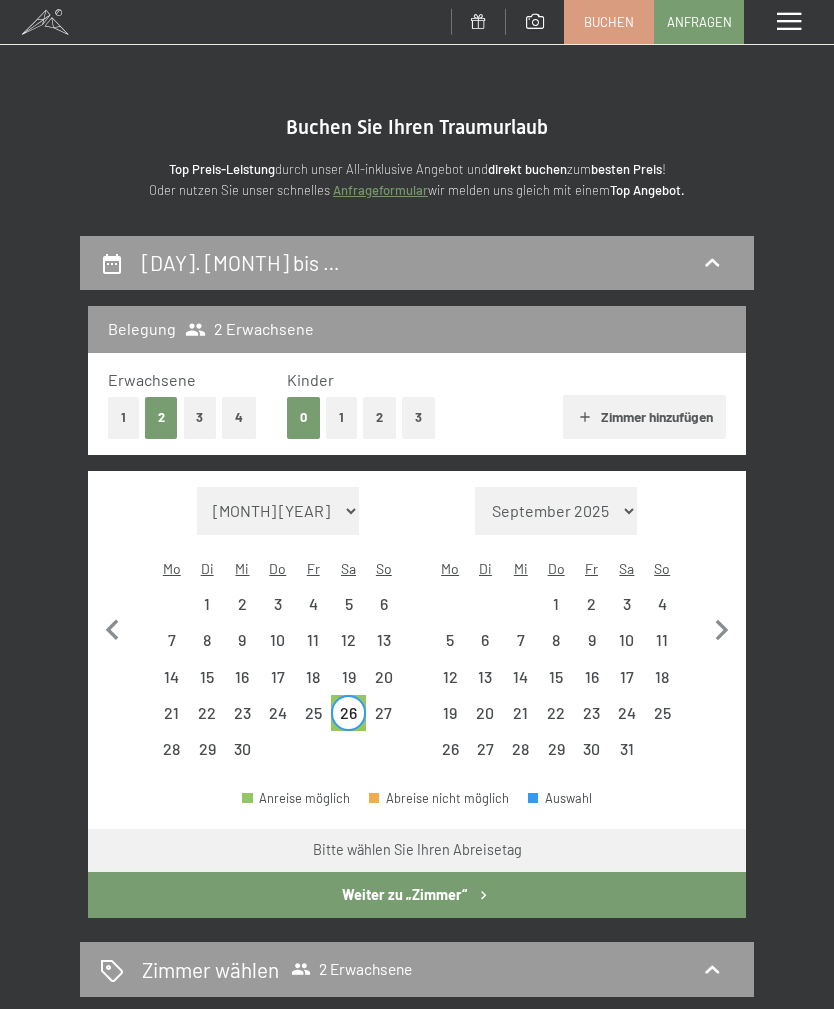 click on "3" at bounding box center (626, 611) 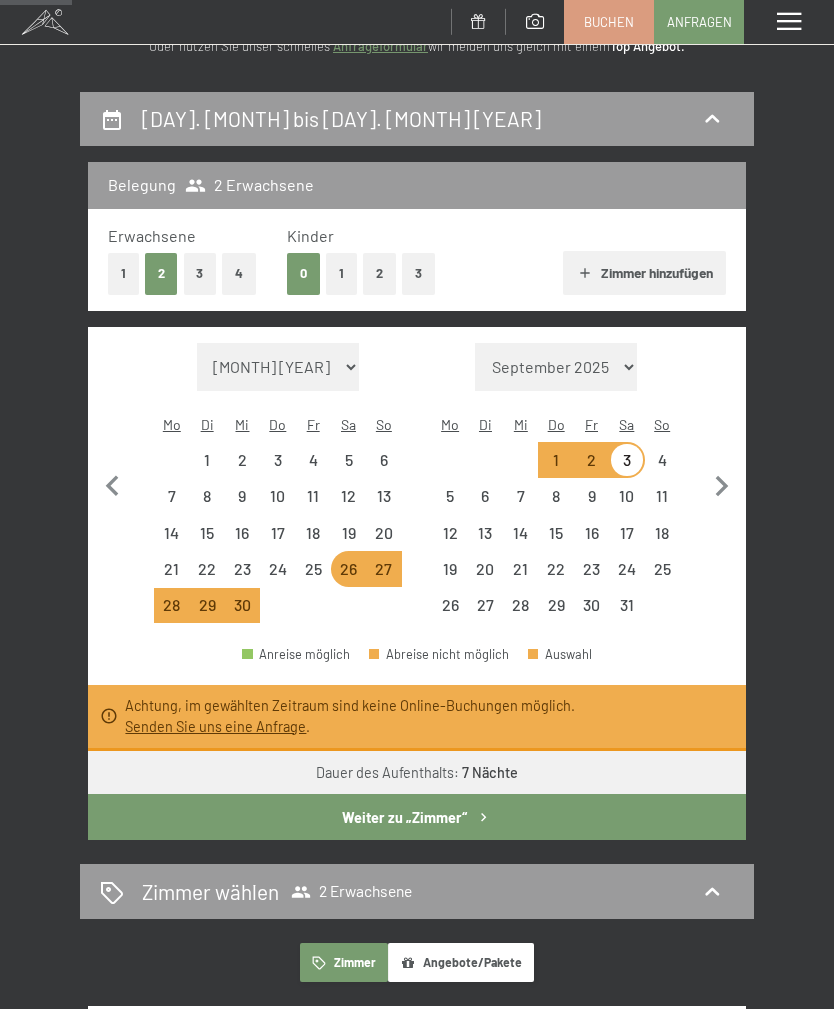 scroll, scrollTop: 145, scrollLeft: 0, axis: vertical 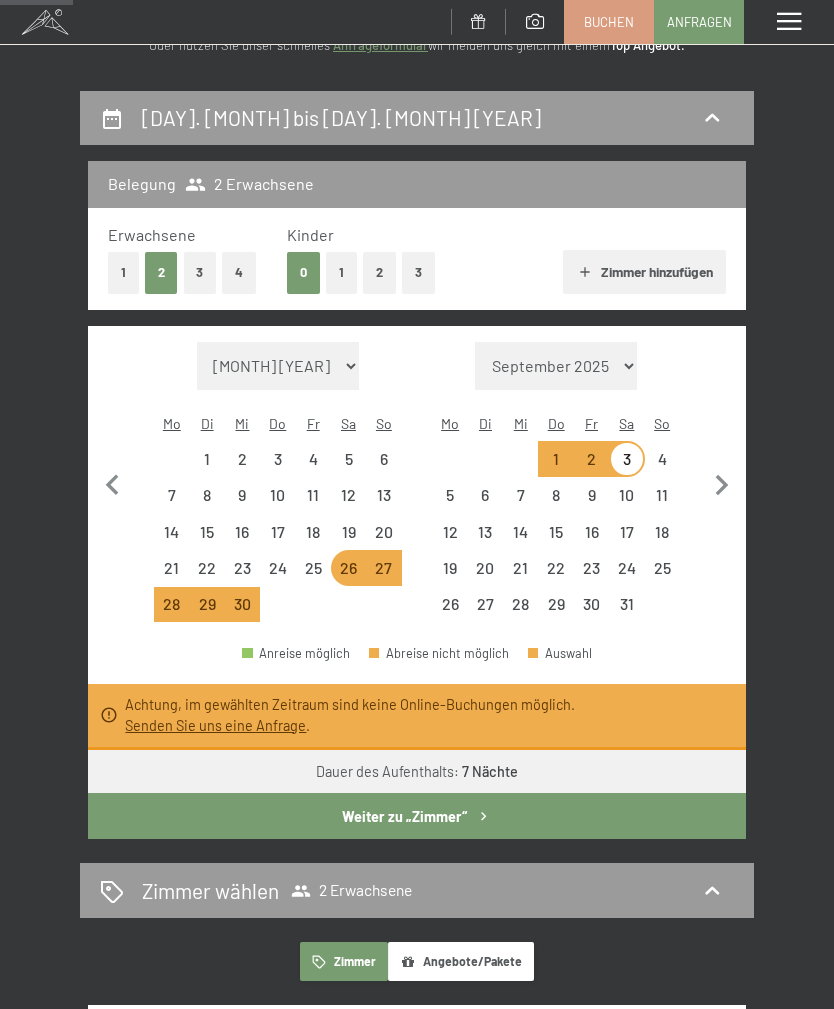 click 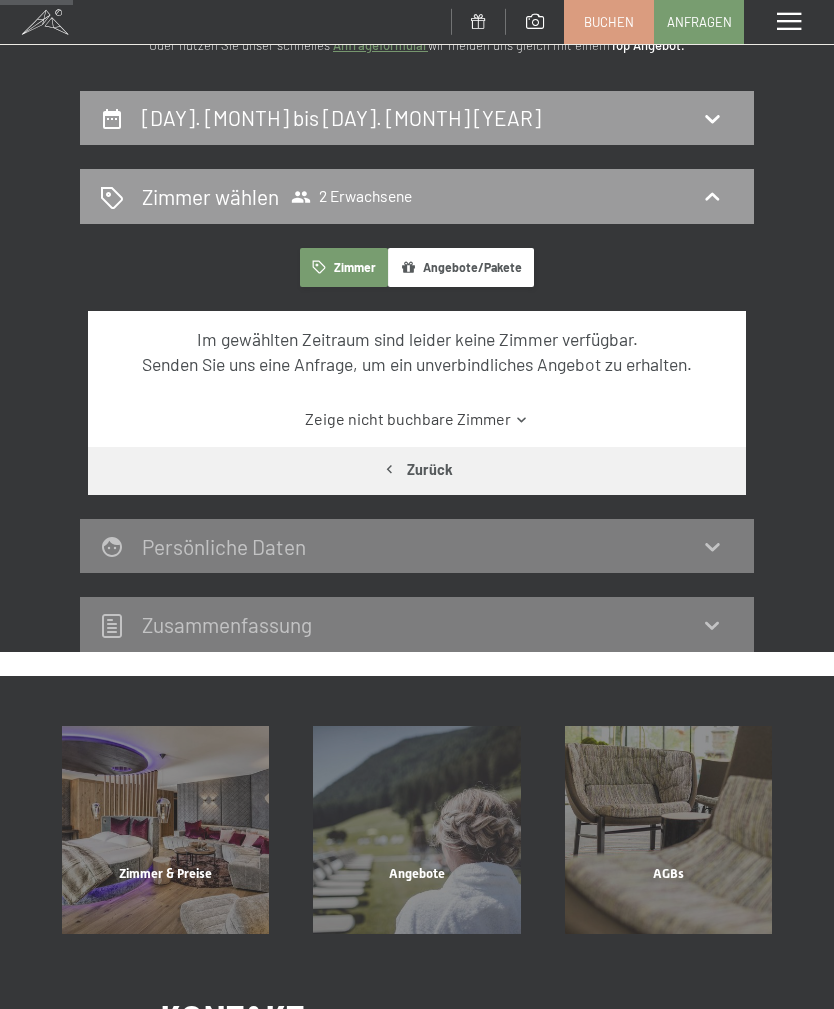 scroll, scrollTop: 234, scrollLeft: 0, axis: vertical 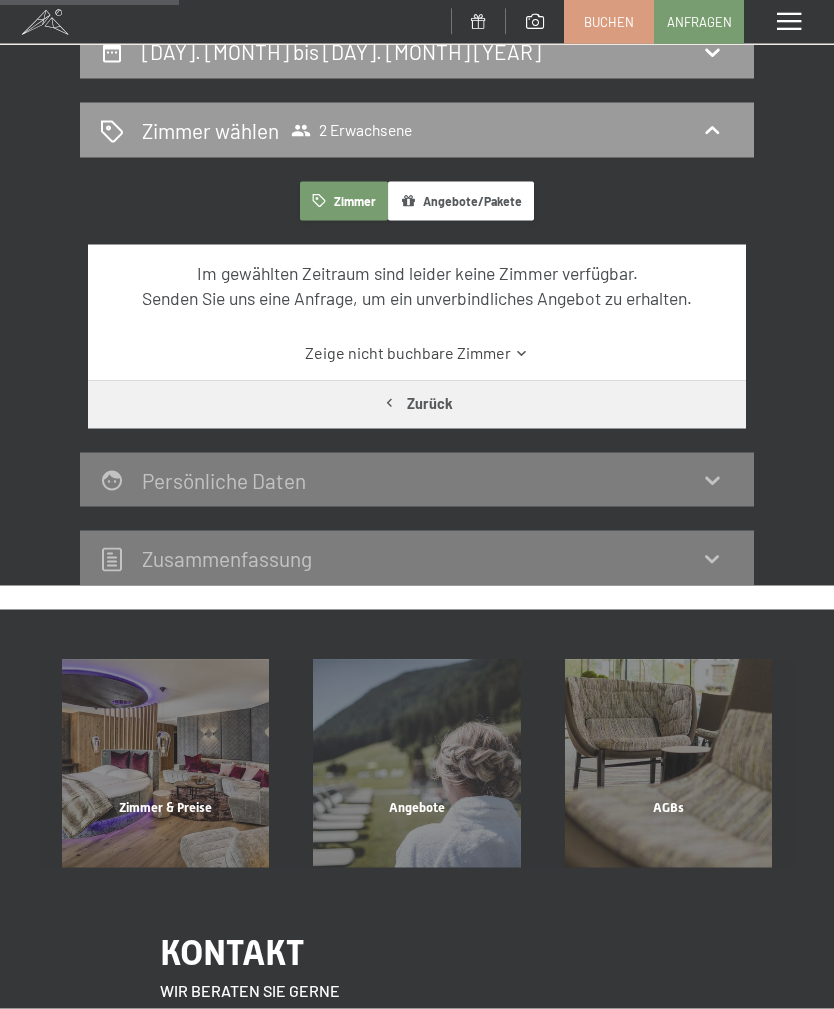 click 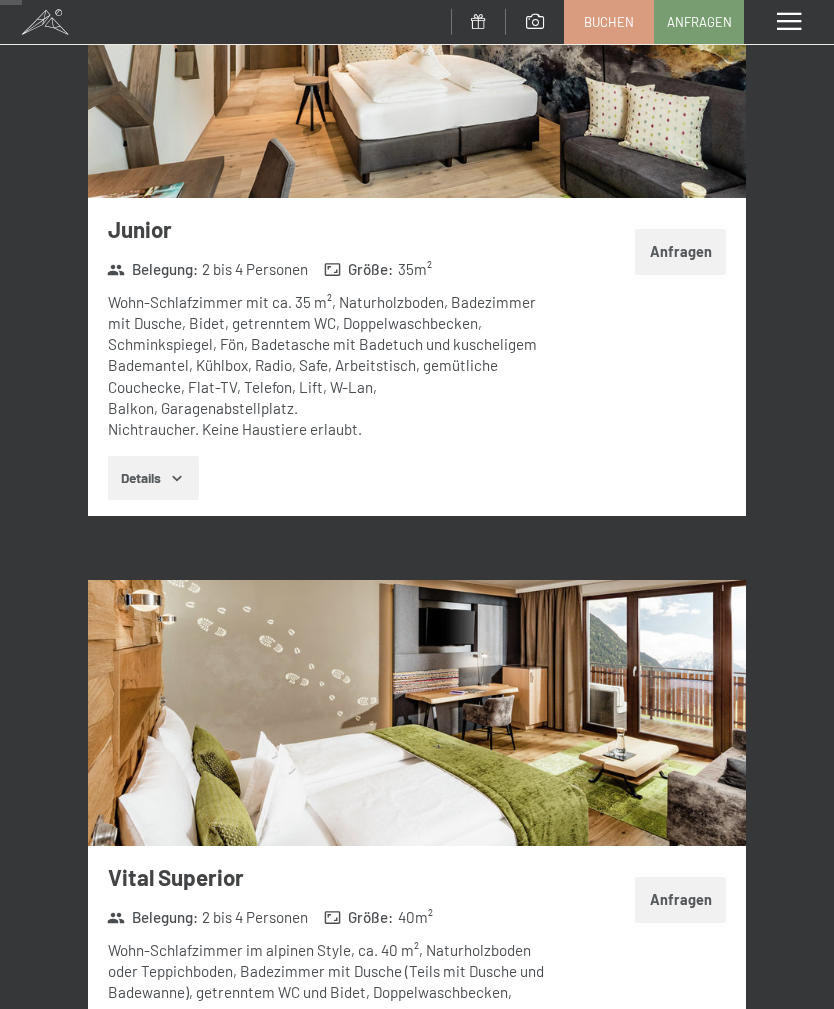 scroll, scrollTop: 0, scrollLeft: 0, axis: both 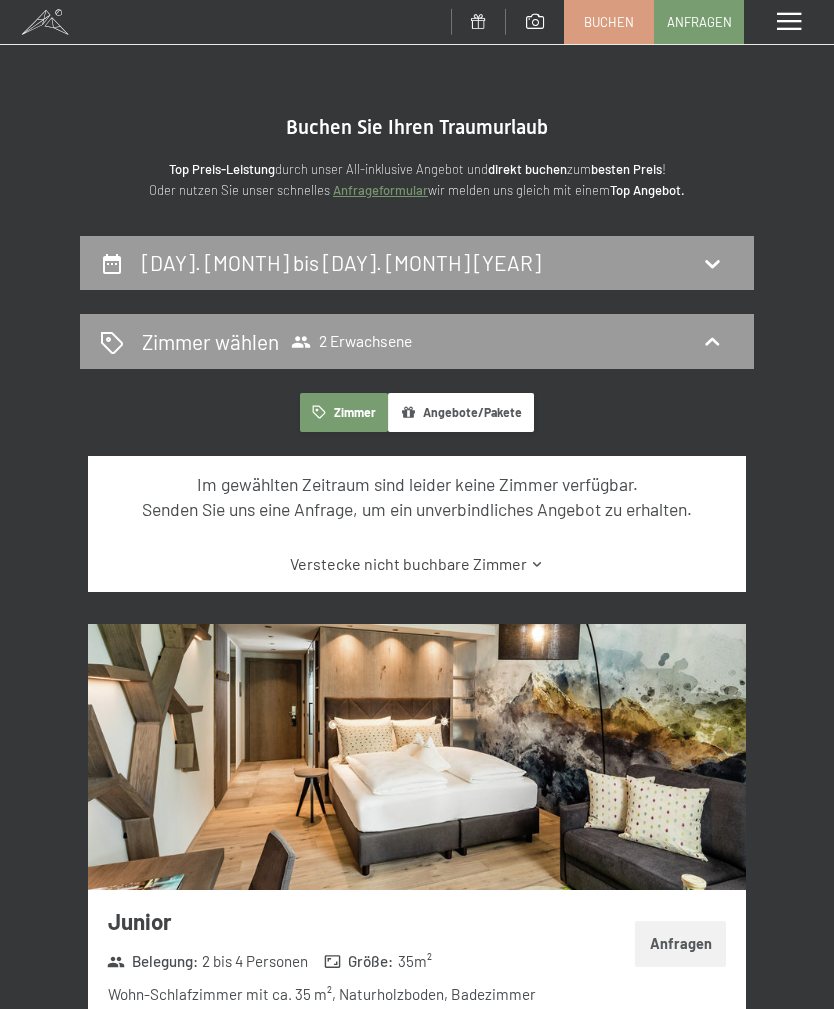 click 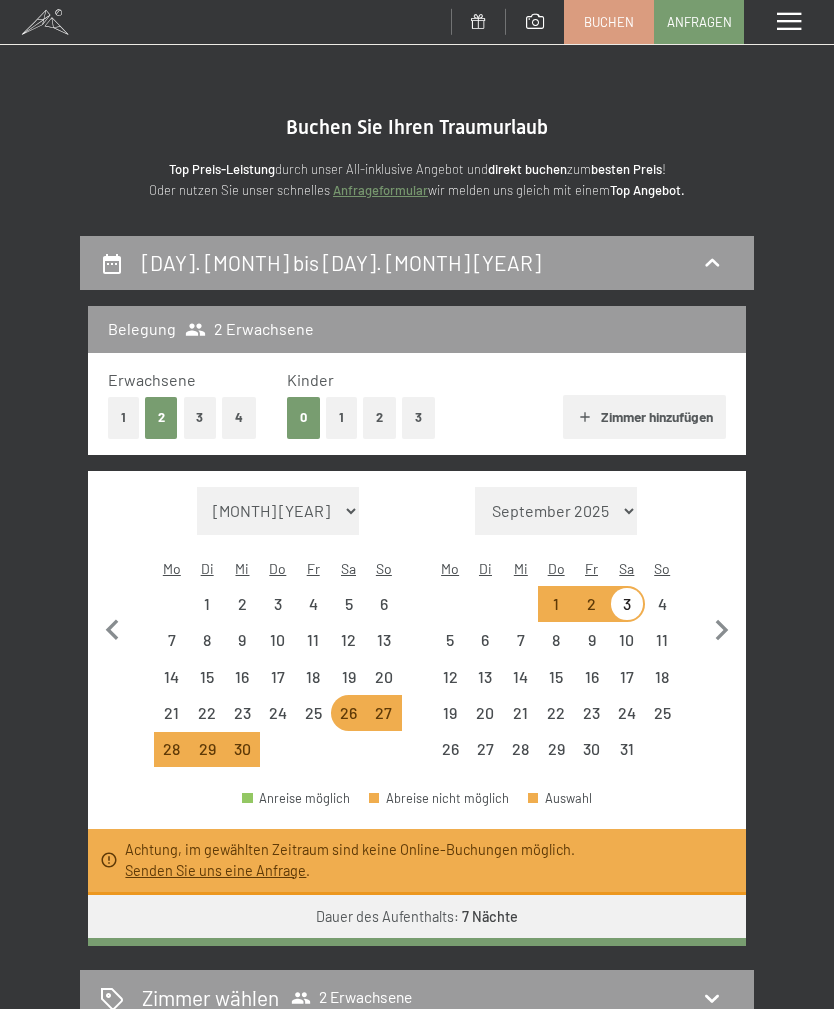 scroll, scrollTop: 234, scrollLeft: 0, axis: vertical 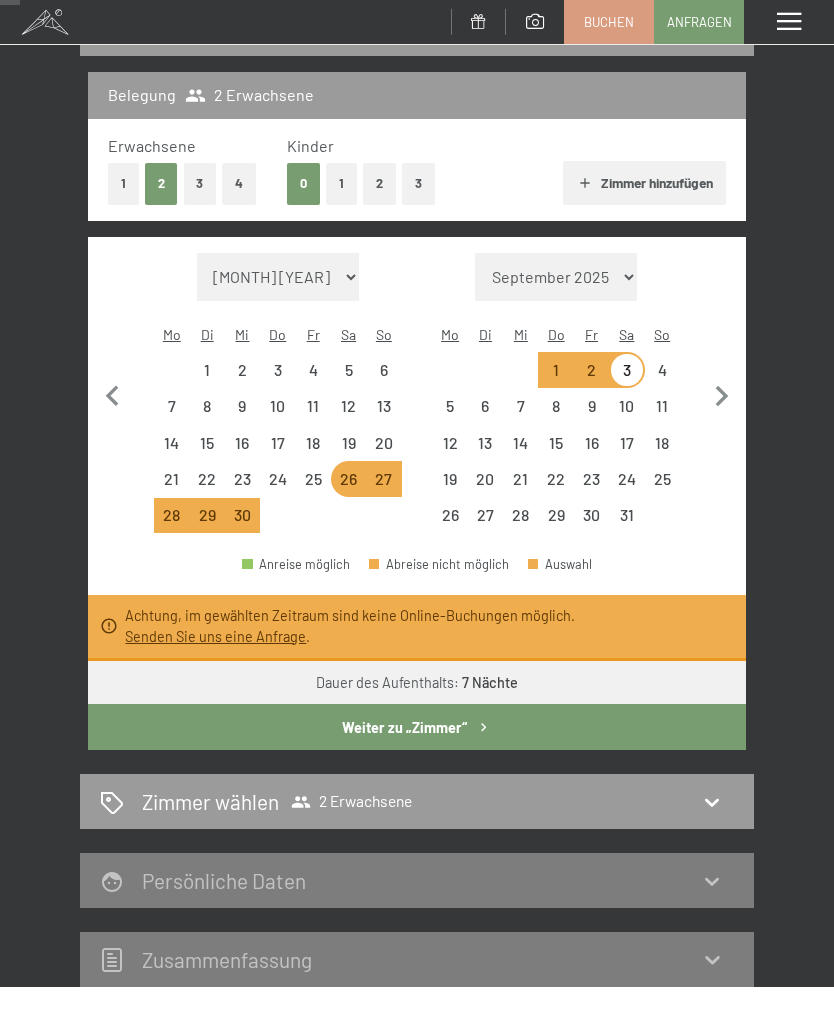 click on "5" at bounding box center (348, 377) 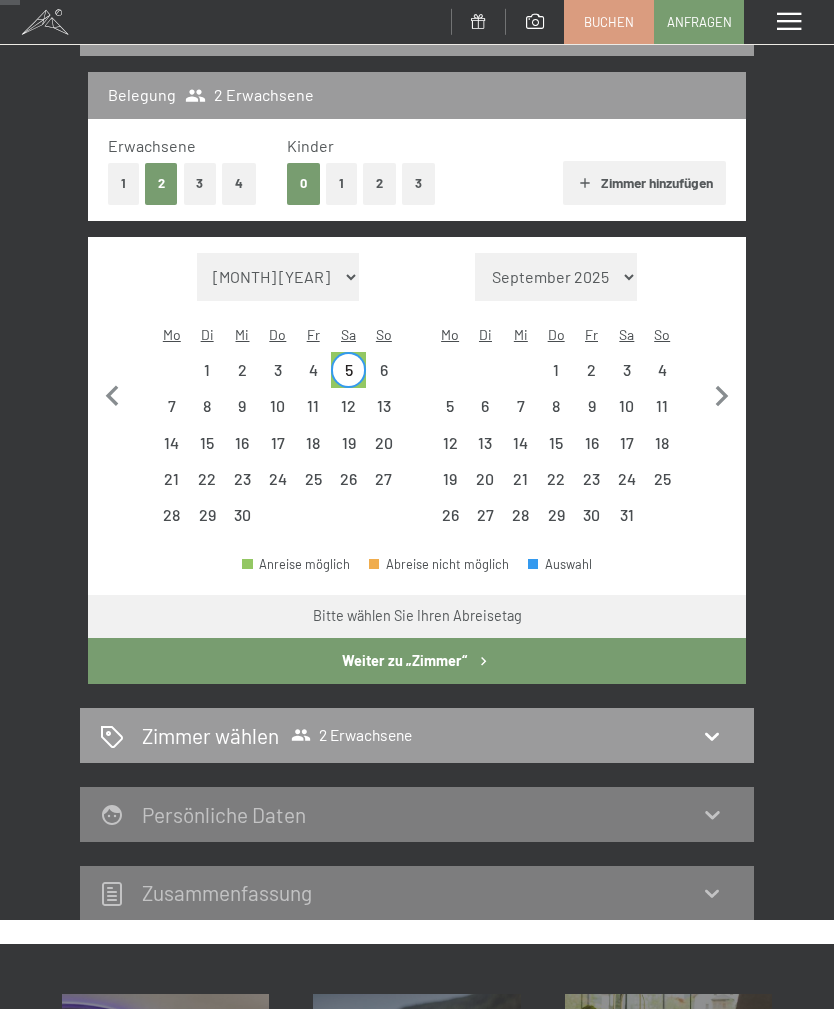 click on "12" at bounding box center (348, 413) 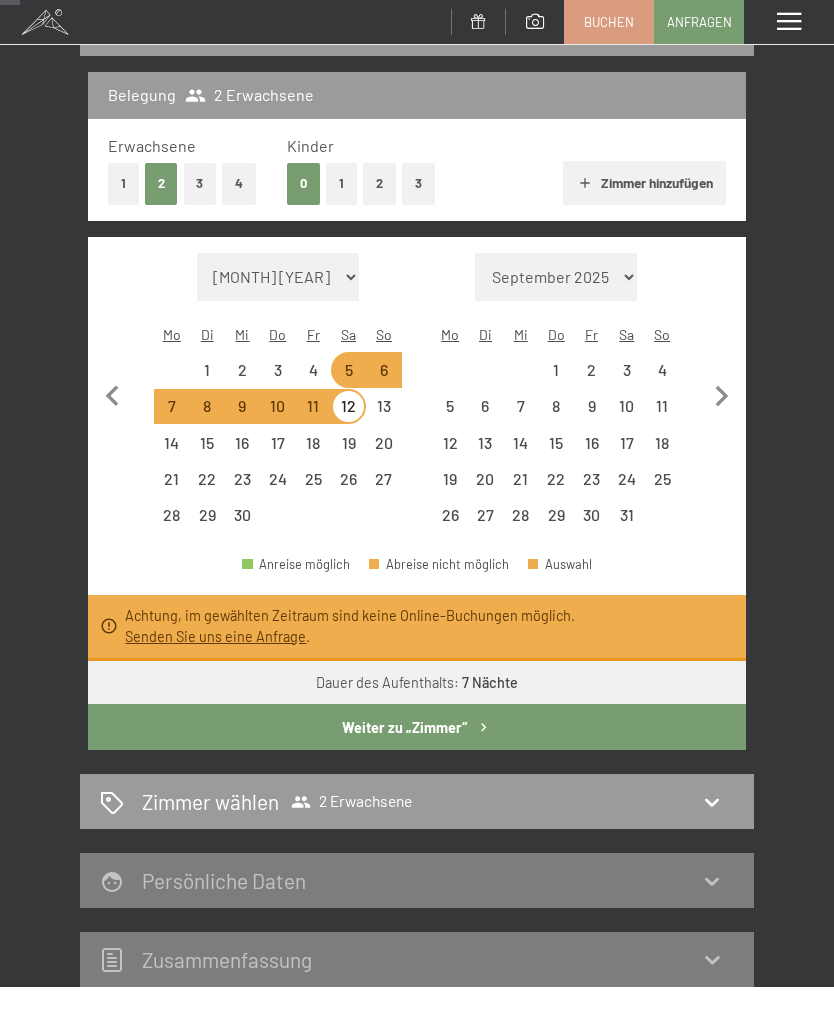click on "[MONTH] [YEAR] [MONTH] [YEAR] [MONTH] [YEAR] [MONTH] [YEAR] [MONTH] [YEAR] [MONTH] [YEAR] [MONTH] [YEAR] [MONTH] [YEAR] [MONTH] [YEAR] [MONTH] [YEAR] [MONTH] [YEAR] [MONTH] [YEAR] [MONTH] [YEAR] [MONTH] [YEAR] [MONTH] [YEAR] [MONTH] [YEAR] [MONTH] [YEAR] [MONTH] [YEAR] [MONTH] [YEAR] [MONTH] [YEAR] [MONTH] [YEAR] [MONTH] [YEAR] [MONTH] [YEAR] [MONTH] [YEAR] [MONTH] [YEAR] [MONTH] [YEAR] [MONTH] [YEAR] [MONTH] [YEAR] [MONTH] [YEAR] [MONTH] [YEAR] [MONTH] [YEAR] [MONTH] [YEAR] [MONTH] [YEAR] [MONTH] [YEAR] [MONTH] [YEAR] [MONTH] [YEAR] [MONTH] [YEAR]" at bounding box center (278, 277) 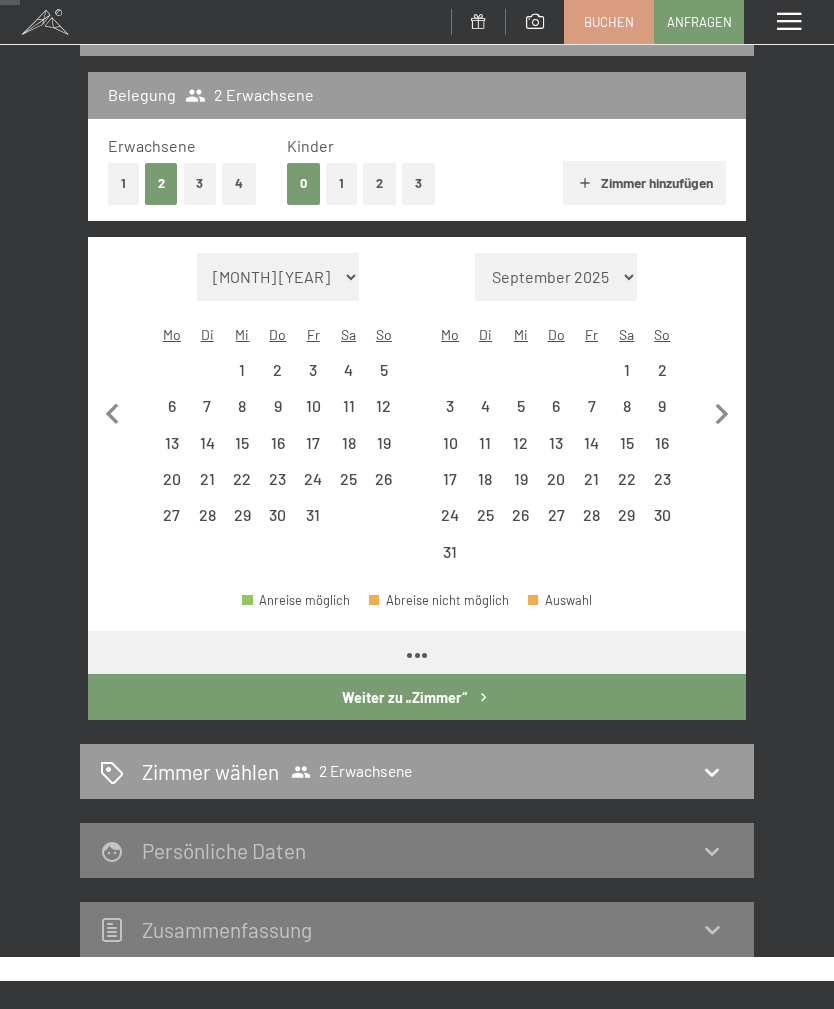 select on "[YEAR]-[MONTH]-[DAY]" 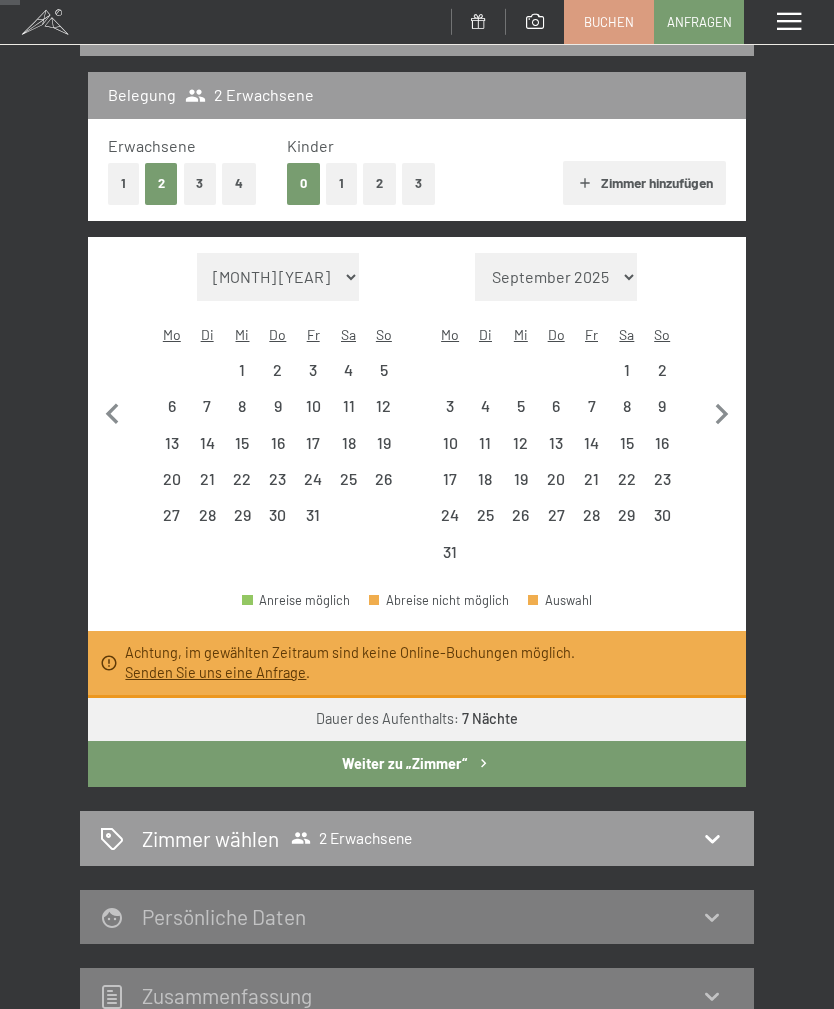 click on "25" at bounding box center (348, 486) 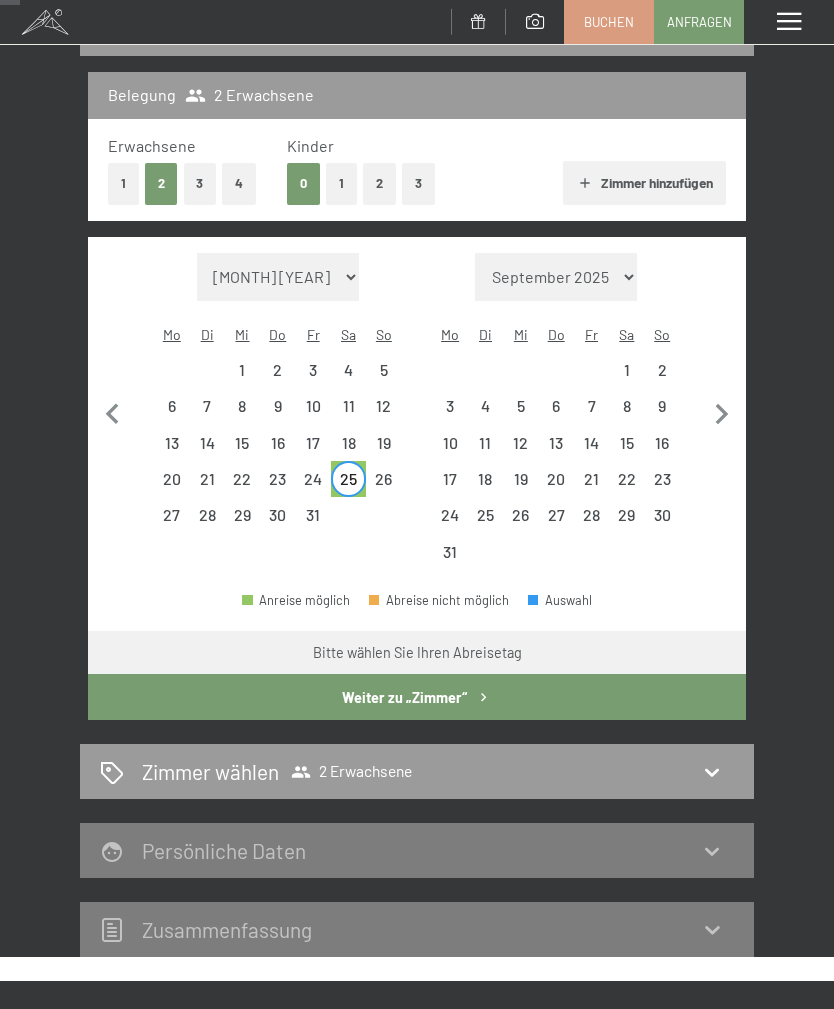 click on "1" at bounding box center [626, 377] 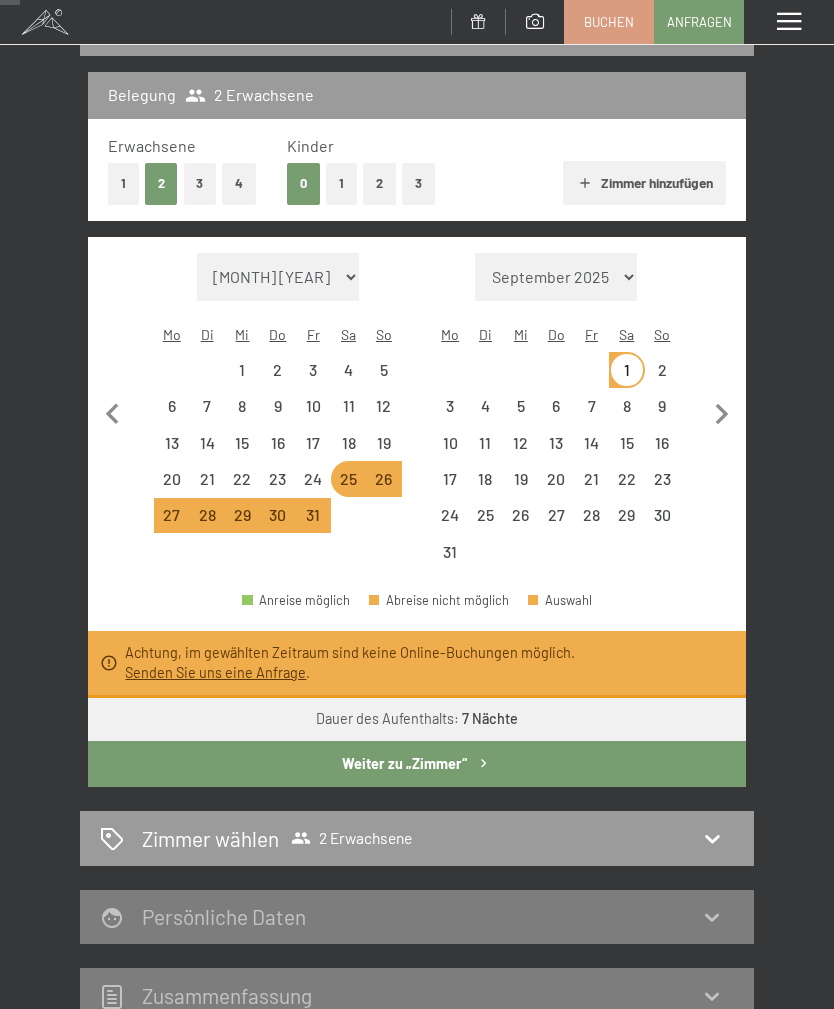 click on "[MONTH] [YEAR] [MONTH] [YEAR] [MONTH] [YEAR] [MONTH] [YEAR] [MONTH] [YEAR] [MONTH] [YEAR] [MONTH] [YEAR] [MONTH] [YEAR] [MONTH] [YEAR] [MONTH] [YEAR] [MONTH] [YEAR] [MONTH] [YEAR] [MONTH] [YEAR] [MONTH] [YEAR] [MONTH] [YEAR] [MONTH] [YEAR] [MONTH] [YEAR] [MONTH] [YEAR] [MONTH] [YEAR] [MONTH] [YEAR] [MONTH] [YEAR] [MONTH] [YEAR] [MONTH] [YEAR] [MONTH] [YEAR] [MONTH] [YEAR] [MONTH] [YEAR] [MONTH] [YEAR] [MONTH] [YEAR] [MONTH] [YEAR] [MONTH] [YEAR] [MONTH] [YEAR] [MONTH] [YEAR] [MONTH] [YEAR] [MONTH] [YEAR] [MONTH] [YEAR] [MONTH] [YEAR] [MONTH] [YEAR]" at bounding box center [278, 277] 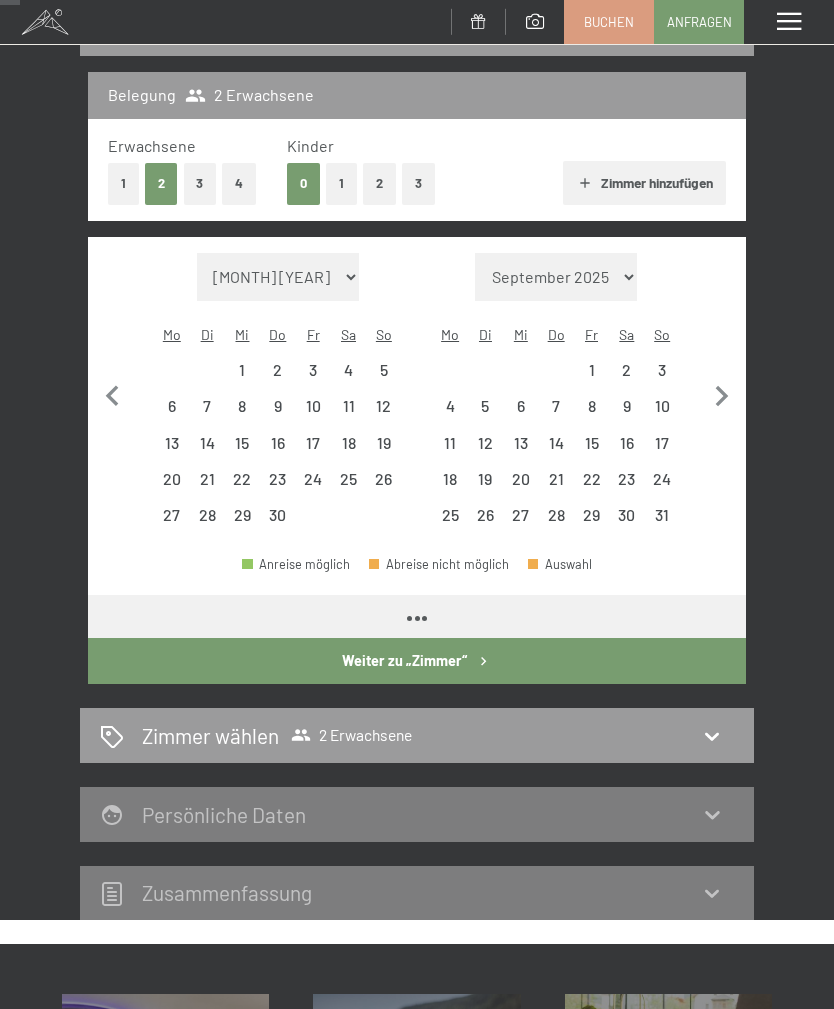 select on "[YEAR]-[MONTH]-[DAY]" 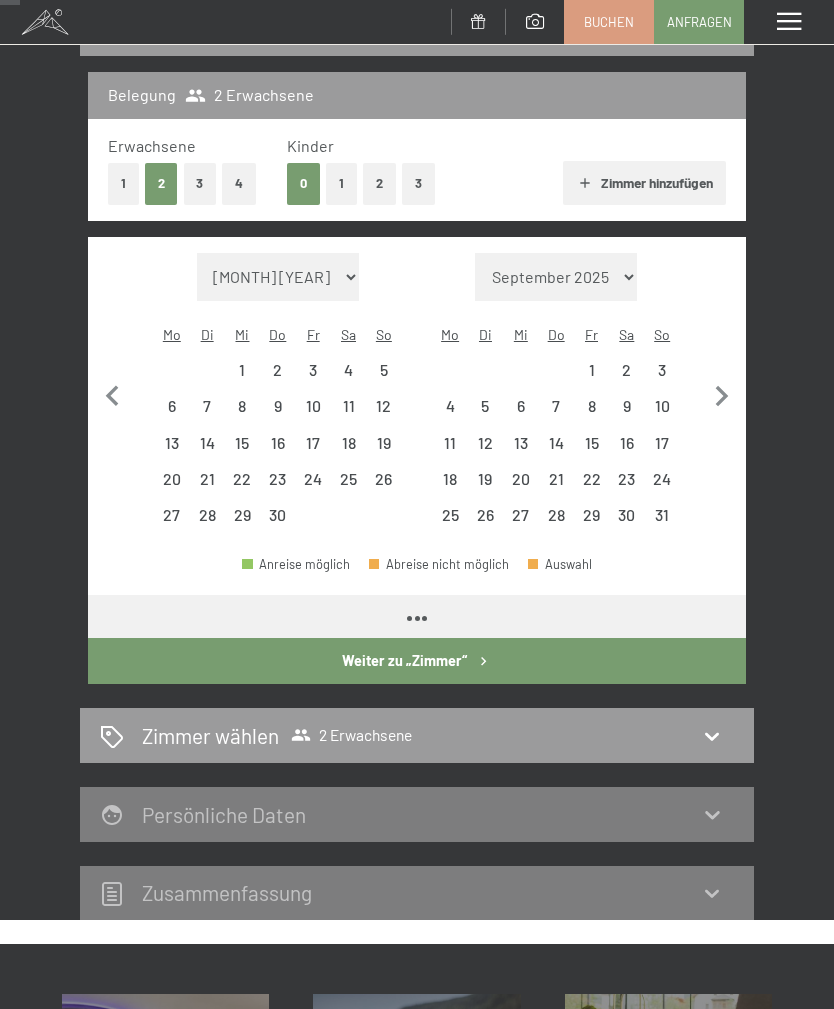 select on "[YEAR]-[MONTH]-[DAY]" 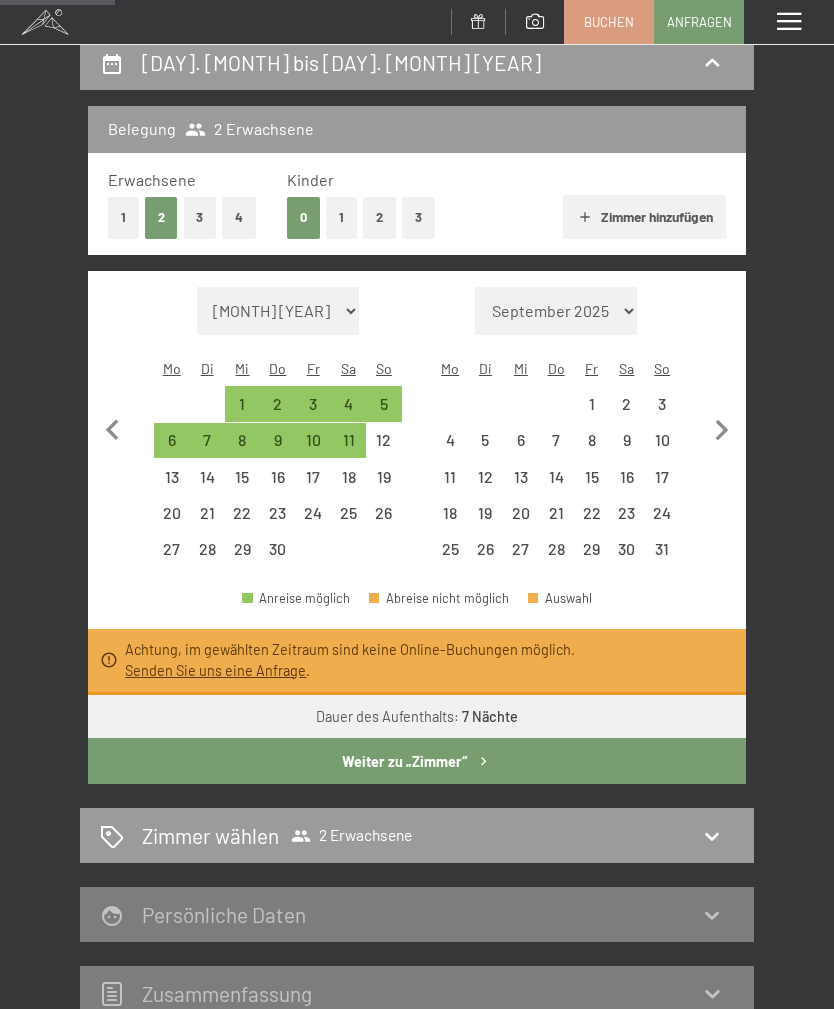 scroll, scrollTop: 202, scrollLeft: 0, axis: vertical 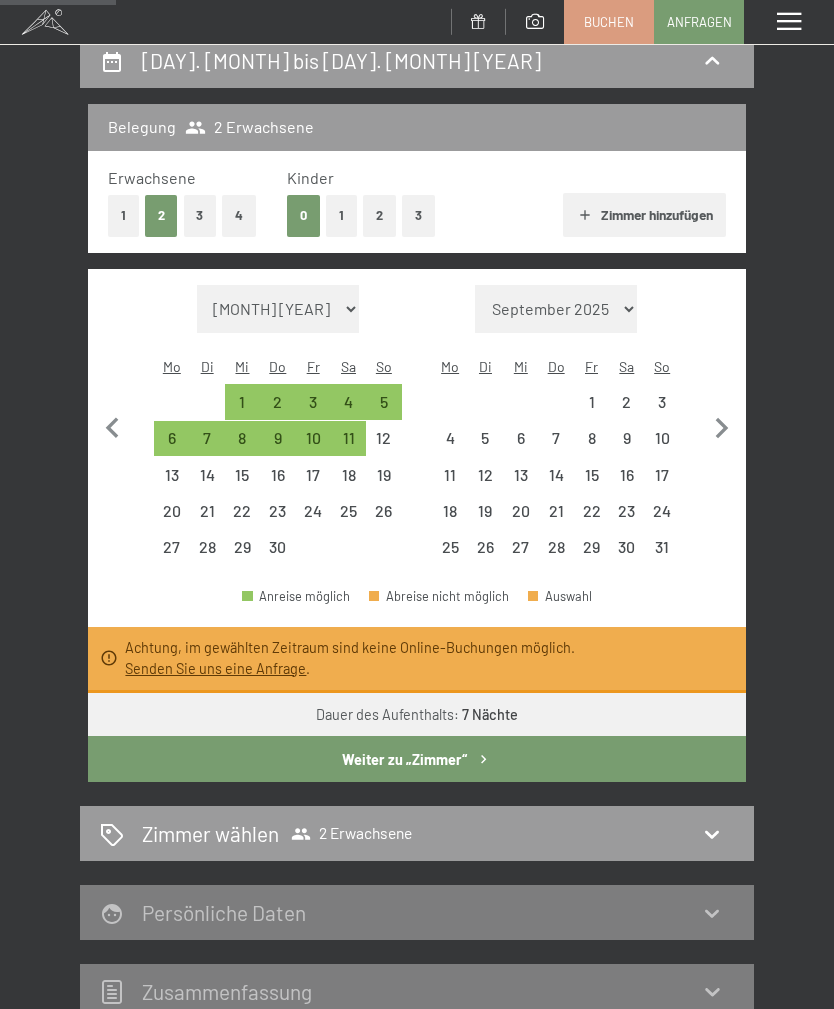 click on "[MONTH] [YEAR] [MONTH] [YEAR] [MONTH] [YEAR] [MONTH] [YEAR] [MONTH] [YEAR] [MONTH] [YEAR] [MONTH] [YEAR] [MONTH] [YEAR] [MONTH] [YEAR] [MONTH] [YEAR] [MONTH] [YEAR] [MONTH] [YEAR] [MONTH] [YEAR] [MONTH] [YEAR] [MONTH] [YEAR] [MONTH] [YEAR] [MONTH] [YEAR] [MONTH] [YEAR] [MONTH] [YEAR] [MONTH] [YEAR] [MONTH] [YEAR] [MONTH] [YEAR] [MONTH] [YEAR] [MONTH] [YEAR] [MONTH] [YEAR] [MONTH] [YEAR] [MONTH] [YEAR] [MONTH] [YEAR] [MONTH] [YEAR] [MONTH] [YEAR] [MONTH] [YEAR] [MONTH] [YEAR] [MONTH] [YEAR] [MONTH] [YEAR] [MONTH] [YEAR] [MONTH] [YEAR] [MONTH] [YEAR]" at bounding box center (278, 309) 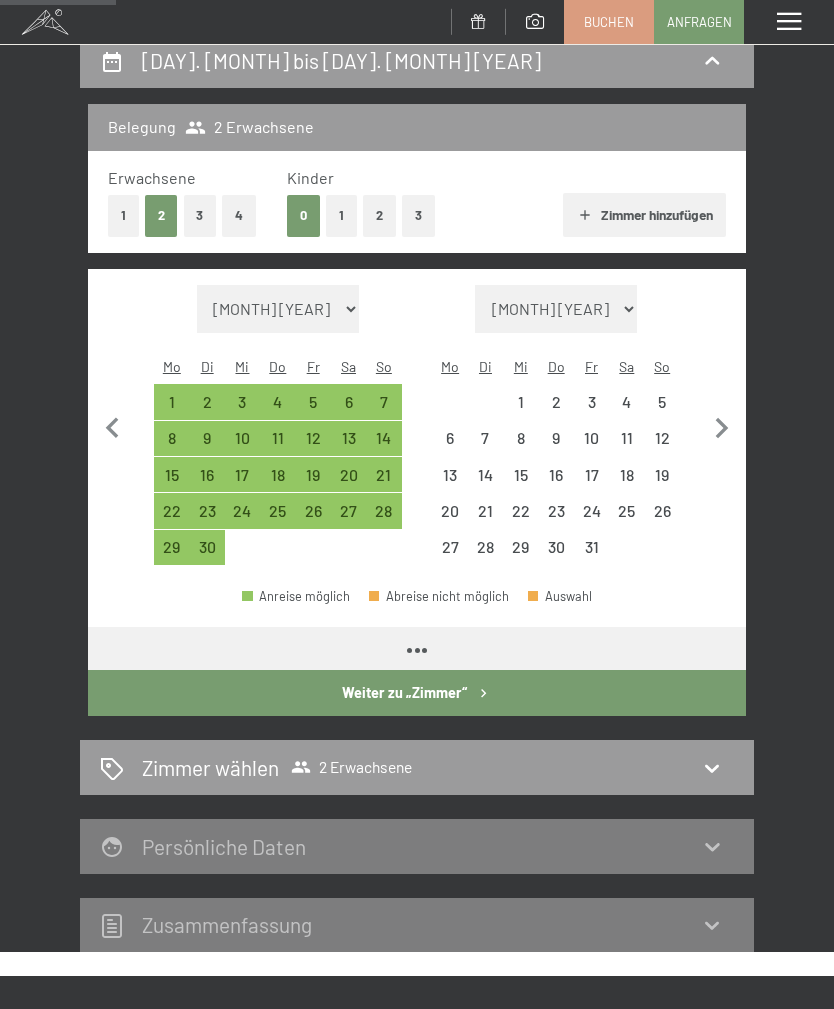 select on "[YEAR]-[MONTH]-[DAY]" 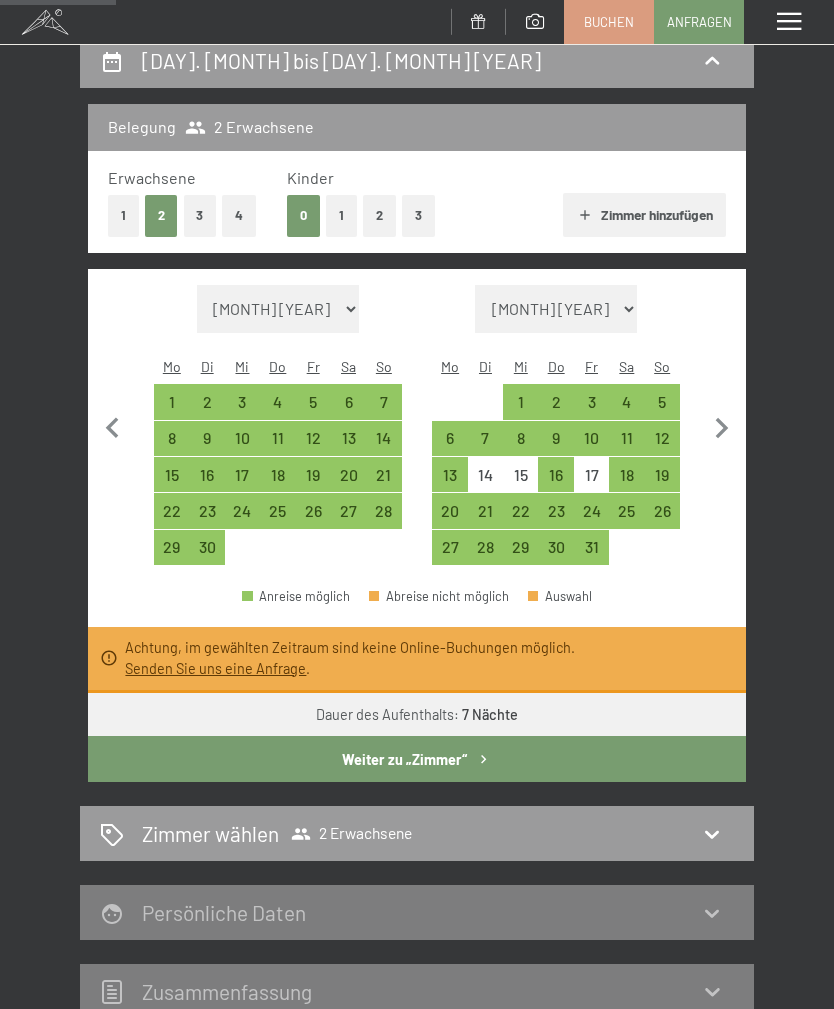 click on "4" at bounding box center [626, 409] 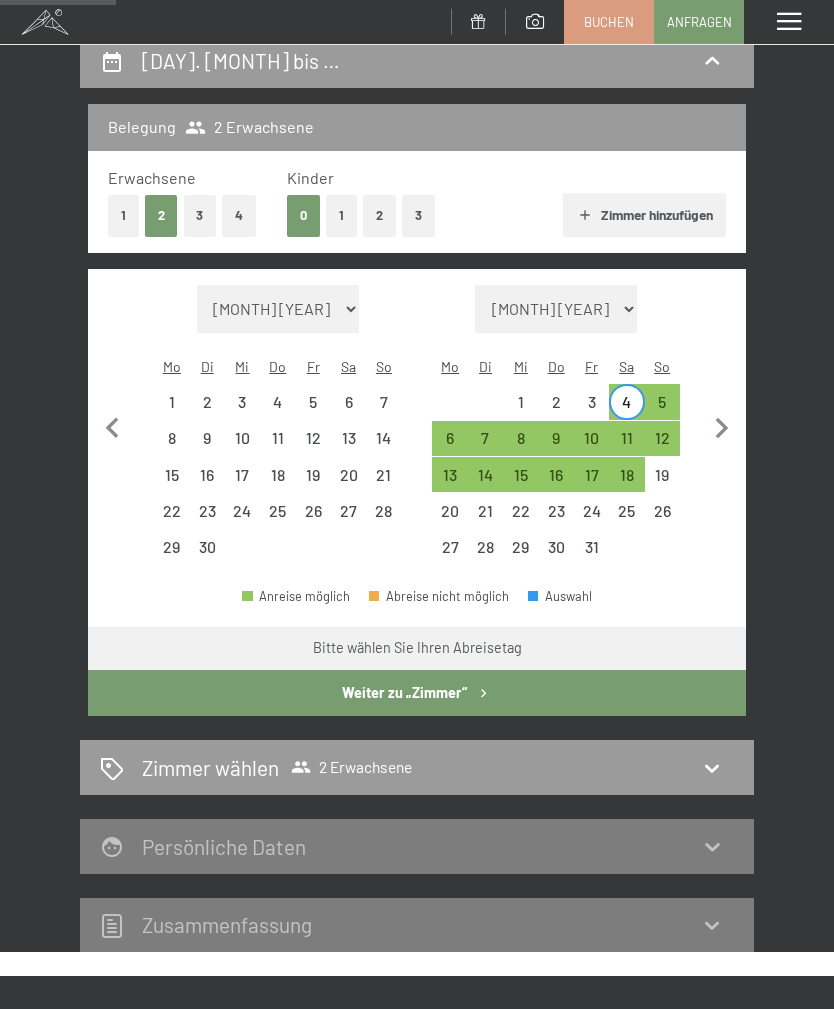 click on "27" at bounding box center (348, 518) 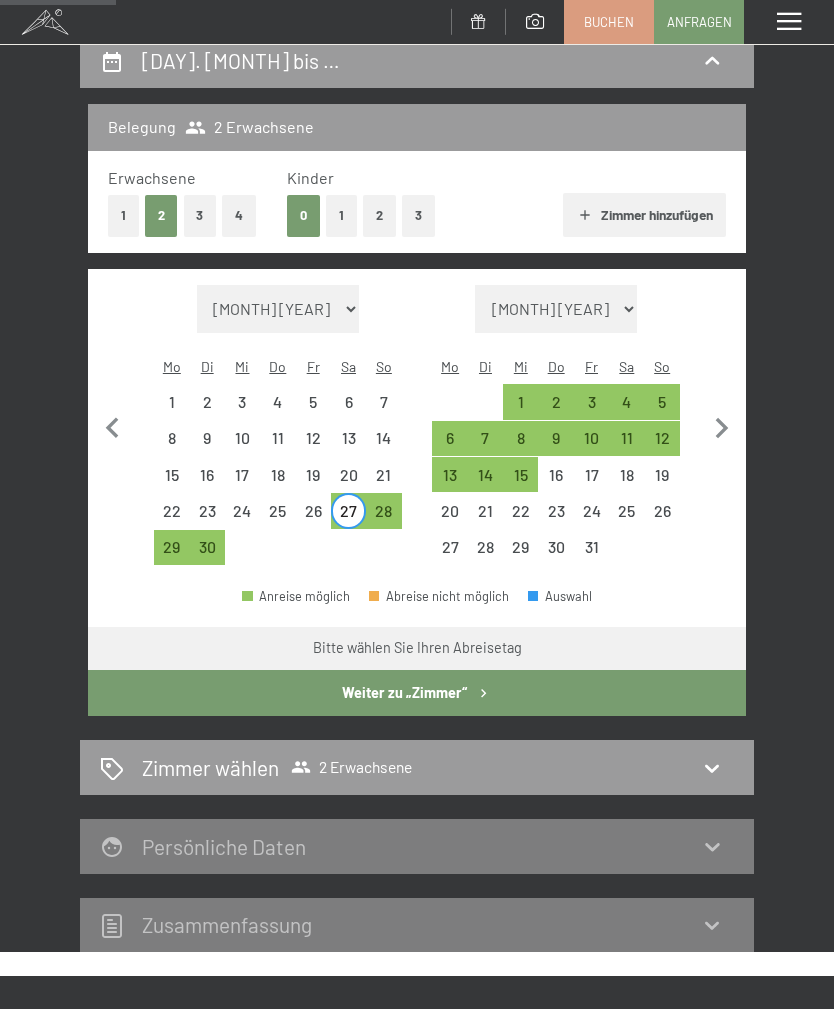 click on "4" at bounding box center [626, 409] 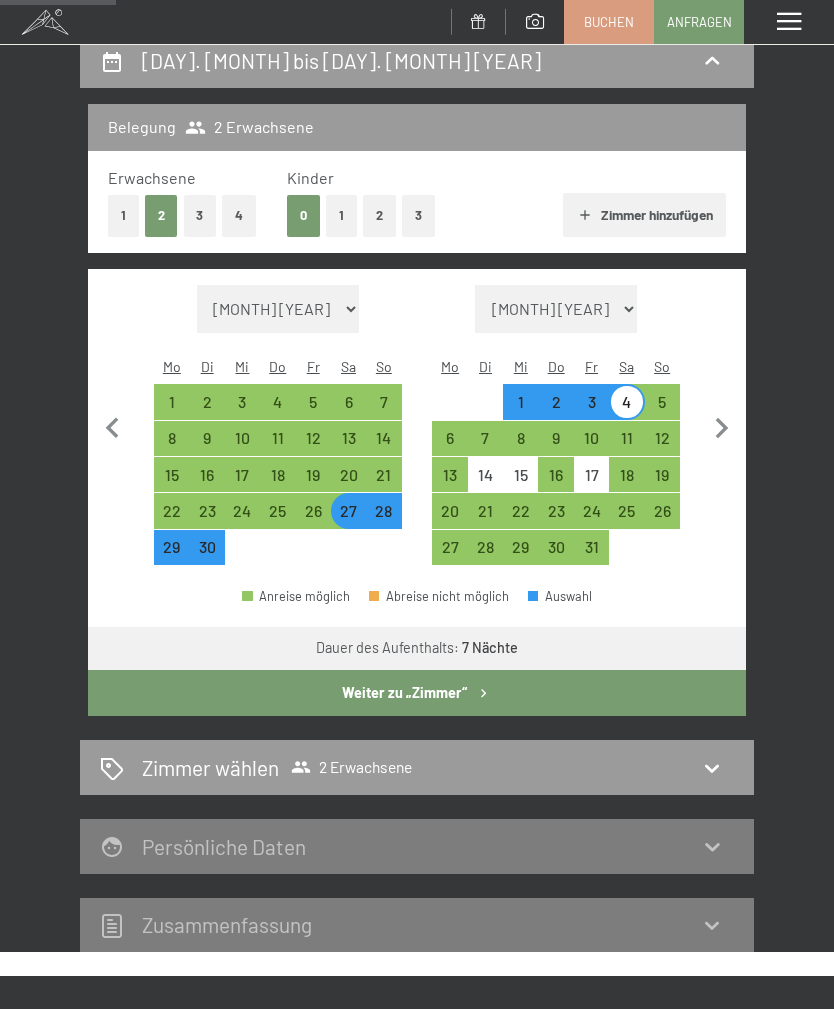 click on "Weiter zu „Zimmer“" at bounding box center (417, 693) 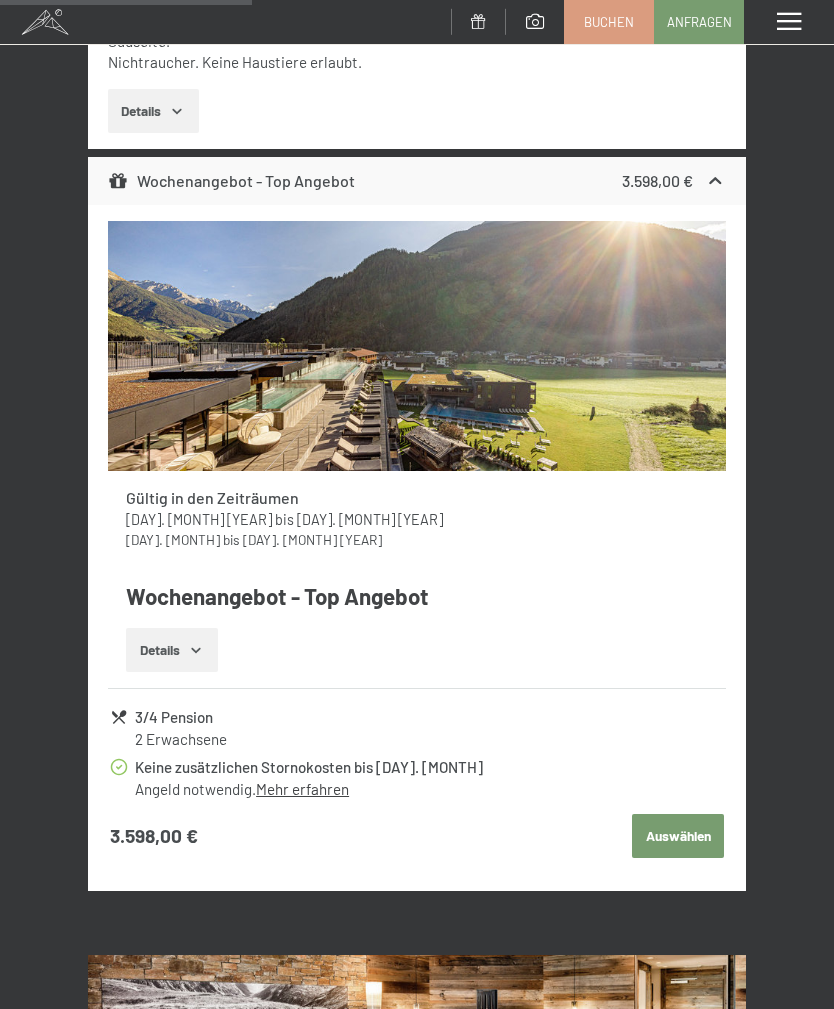 scroll, scrollTop: 3776, scrollLeft: 0, axis: vertical 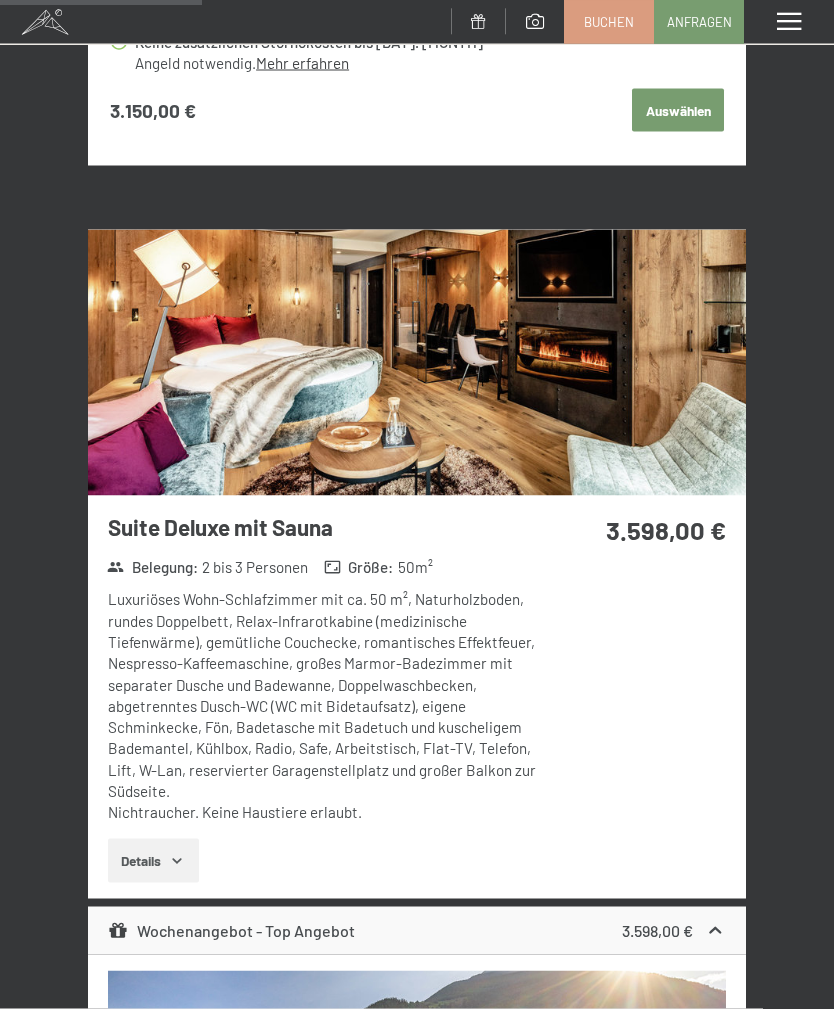 click at bounding box center [417, 363] 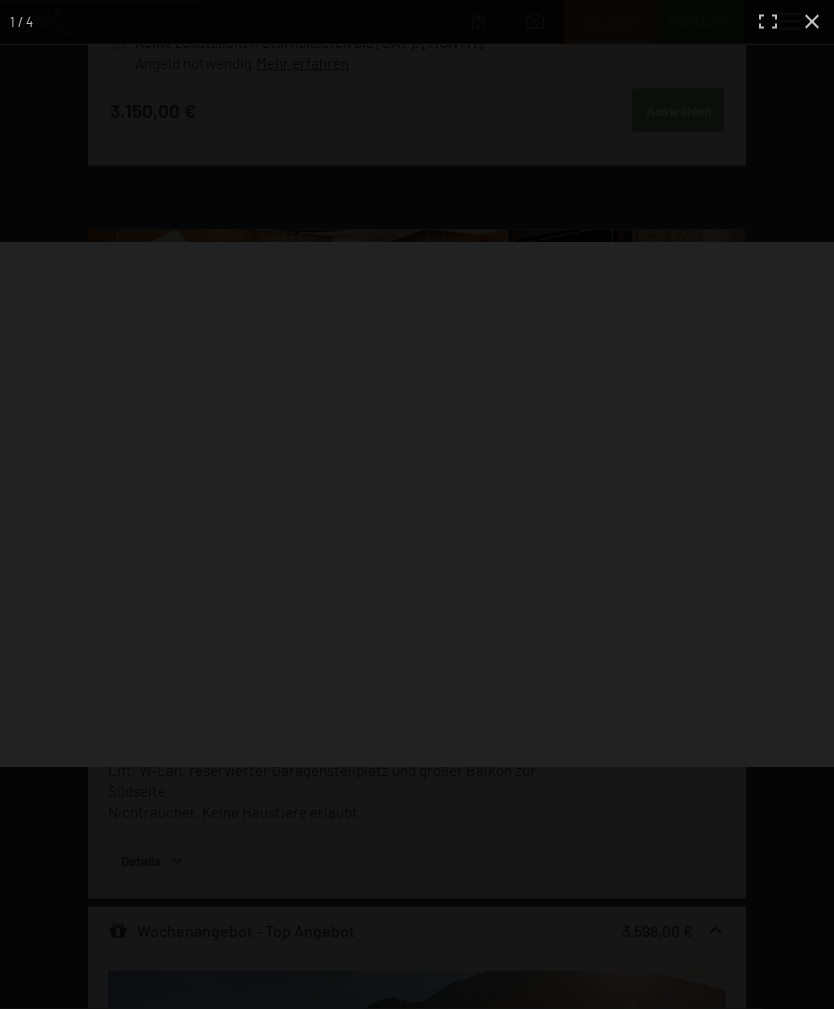 scroll, scrollTop: 3029, scrollLeft: 0, axis: vertical 